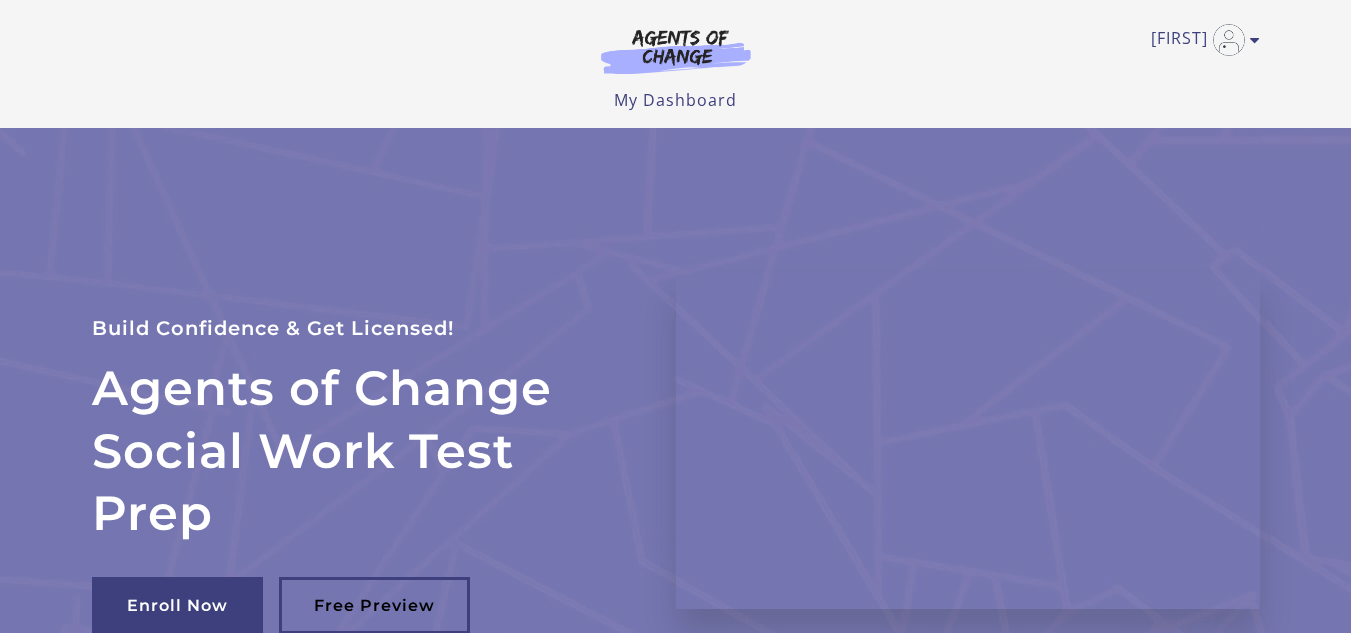 scroll, scrollTop: 0, scrollLeft: 0, axis: both 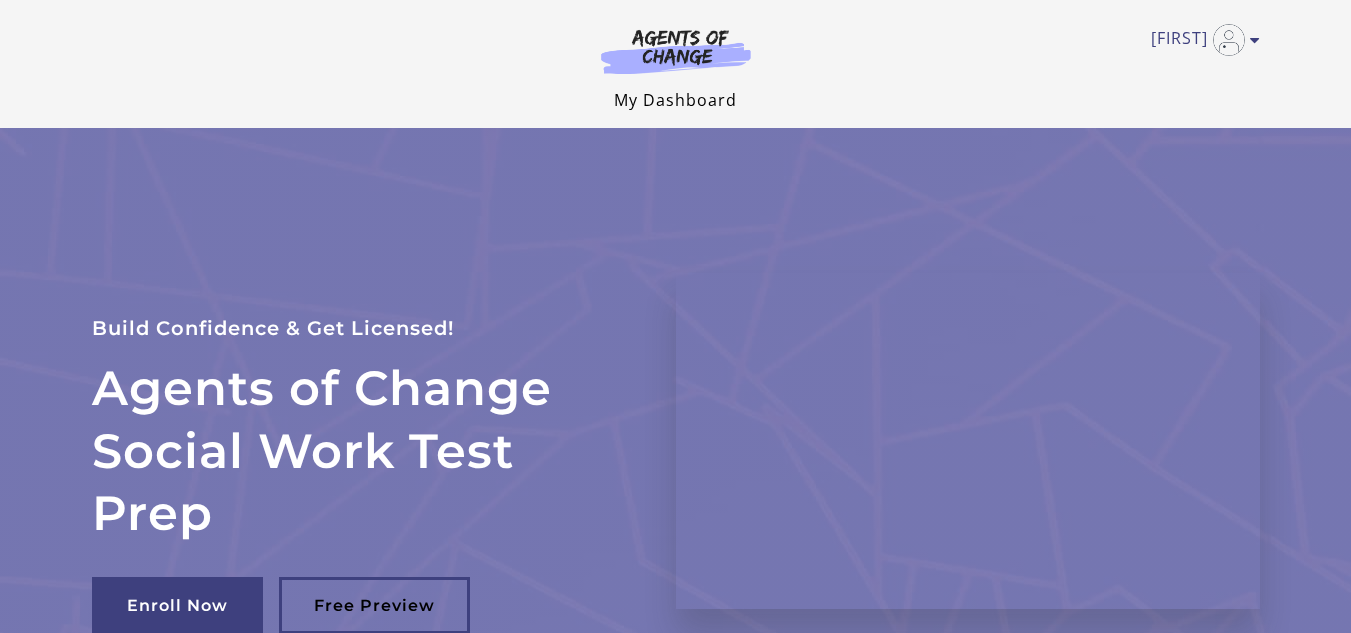 click on "My Dashboard" at bounding box center (675, 100) 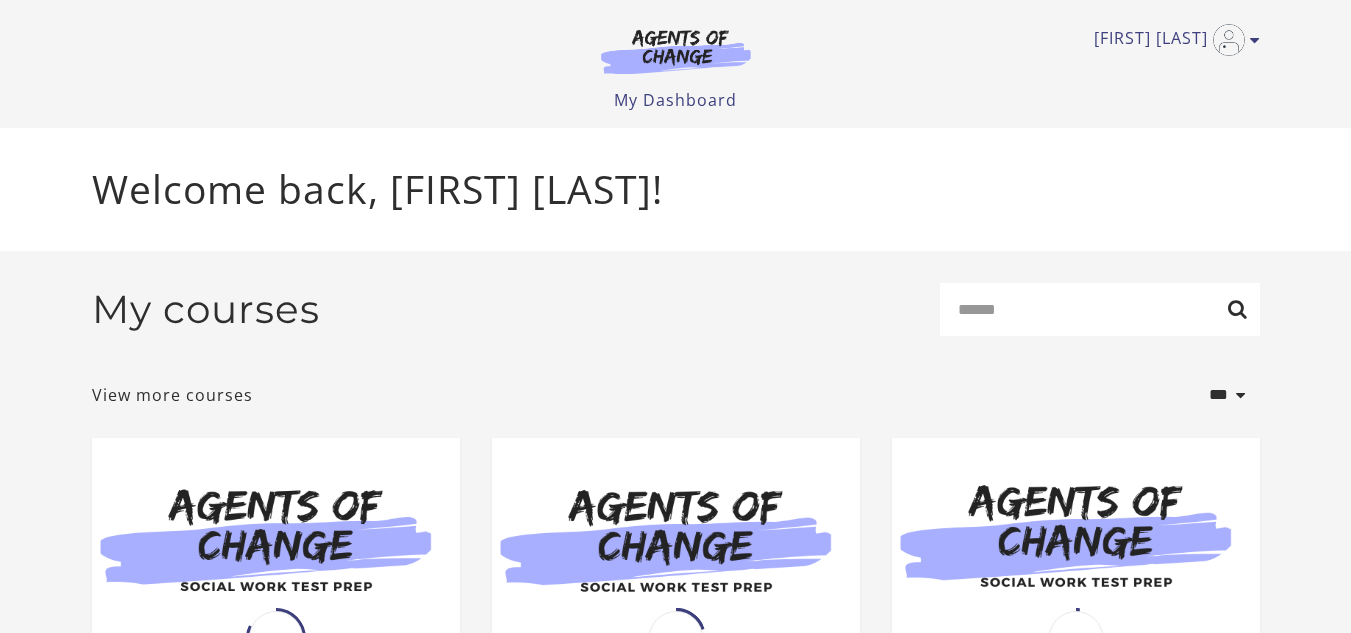 scroll, scrollTop: 0, scrollLeft: 0, axis: both 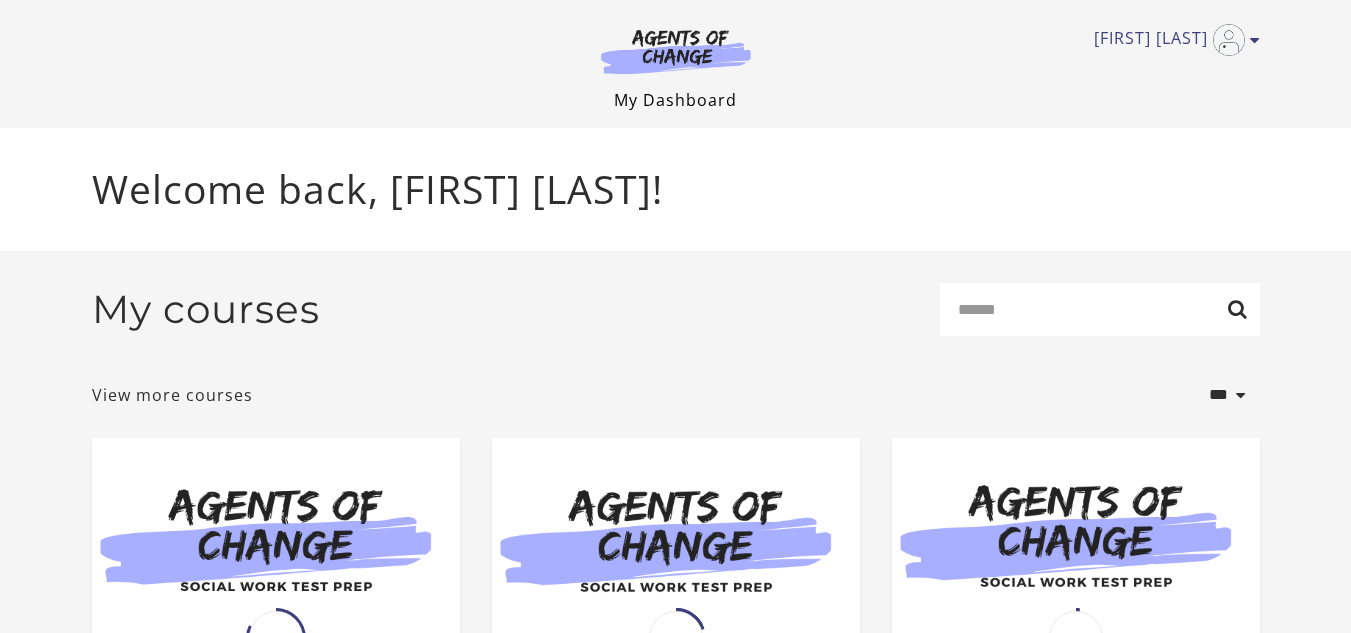 click on "My Dashboard" at bounding box center (675, 100) 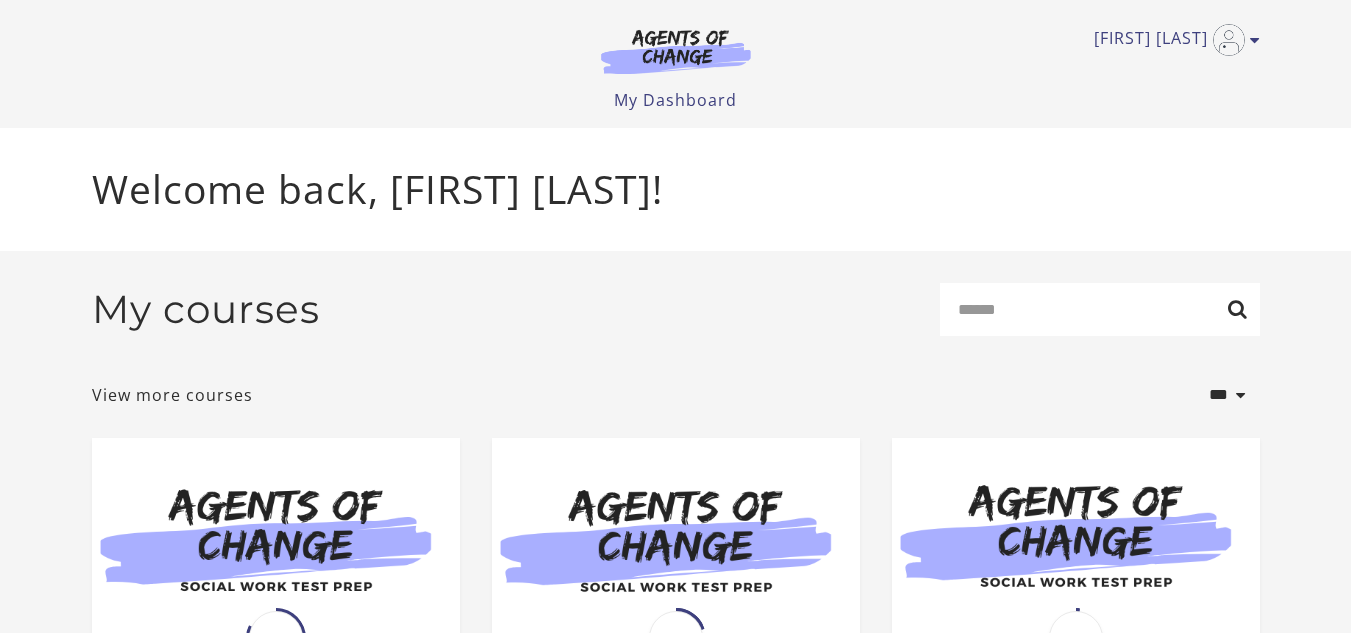scroll, scrollTop: 0, scrollLeft: 0, axis: both 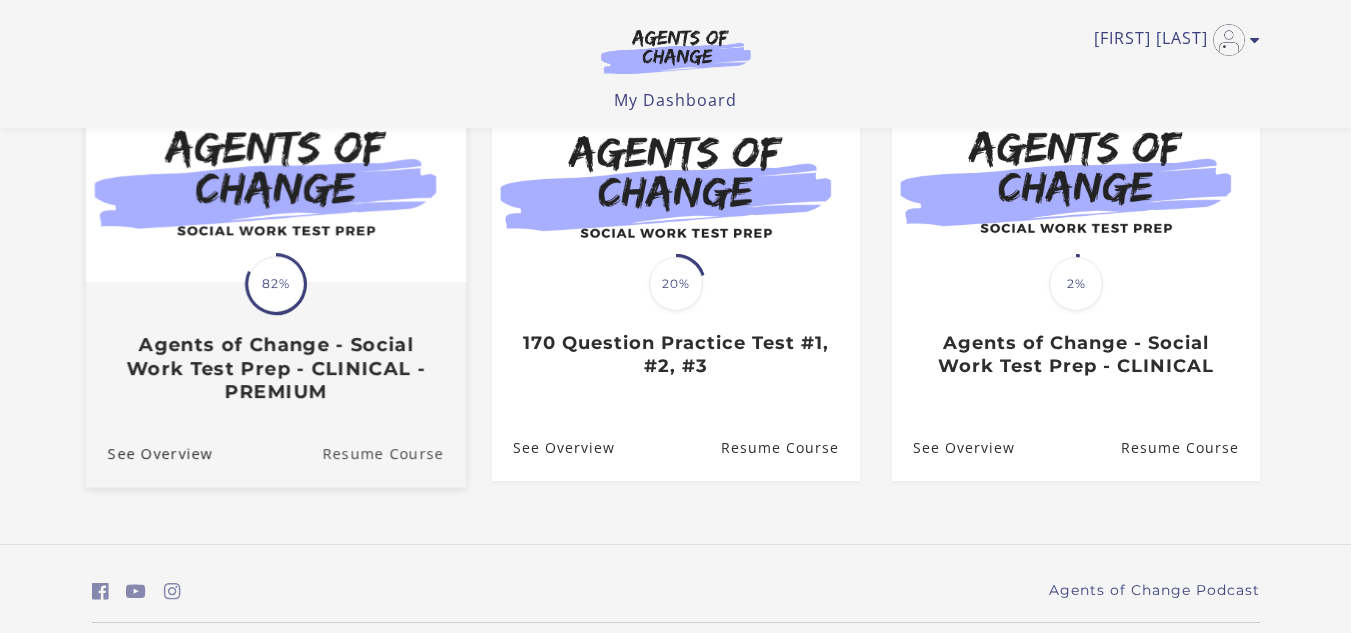 click on "Resume Course" at bounding box center [394, 452] 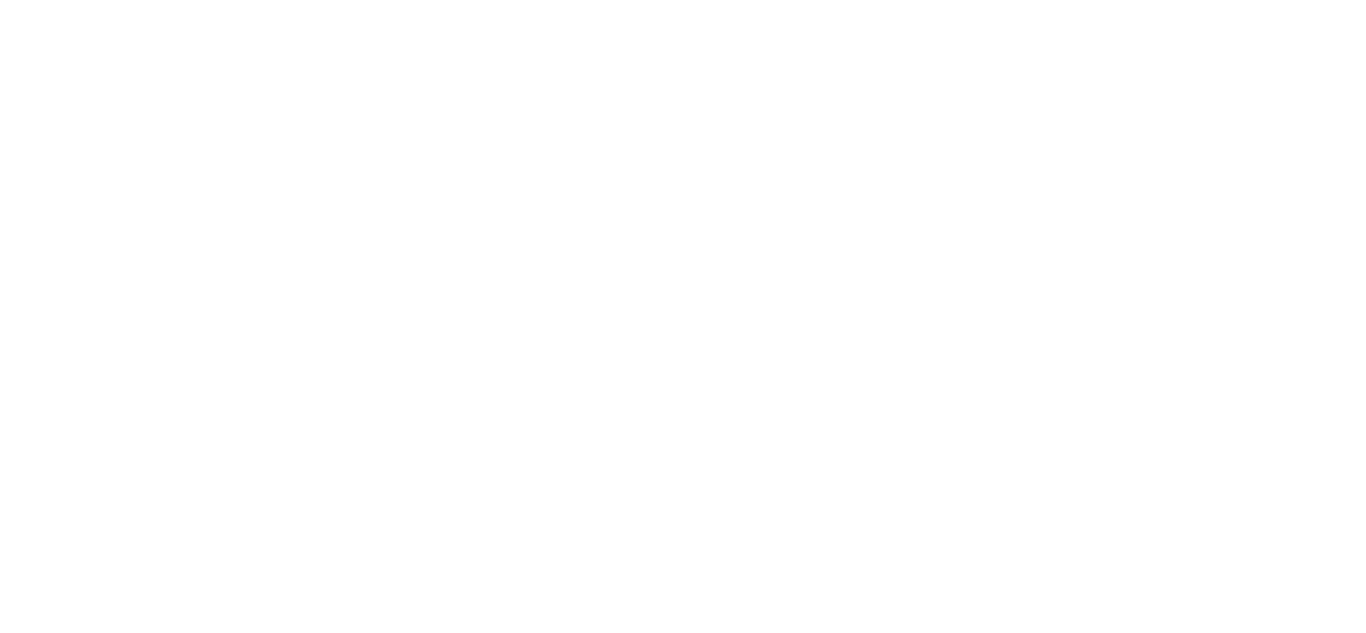 scroll, scrollTop: 0, scrollLeft: 0, axis: both 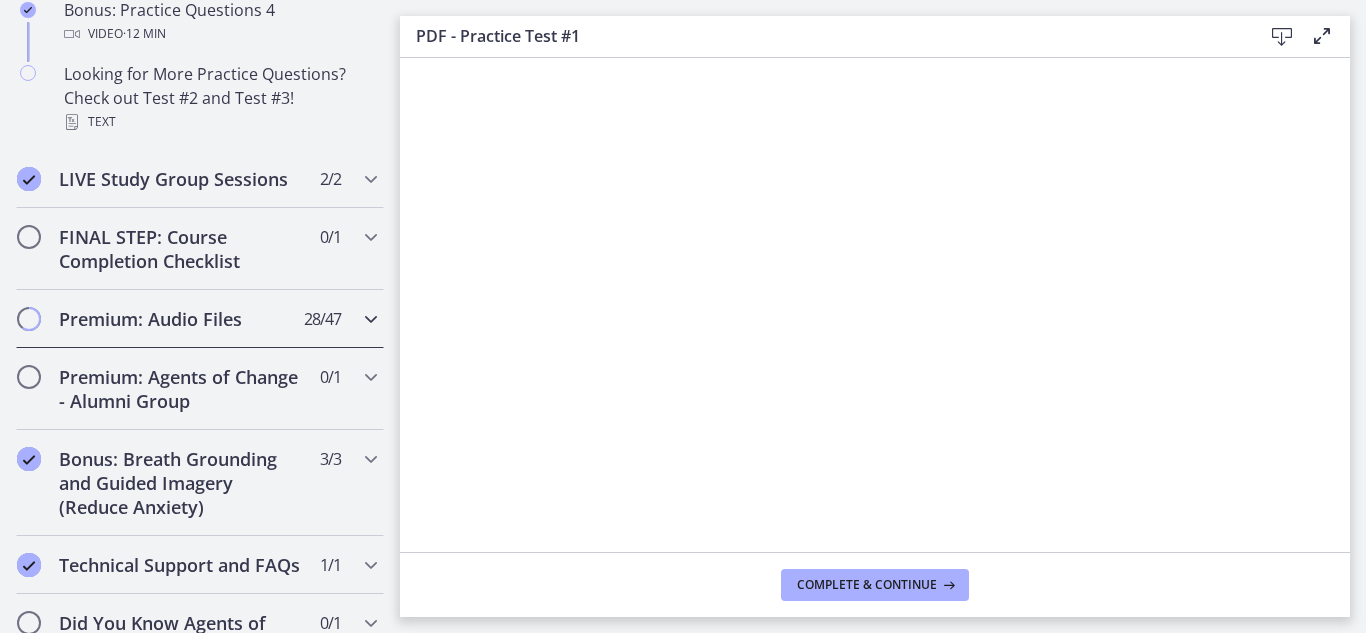 click on "Premium: Audio Files" at bounding box center (181, 319) 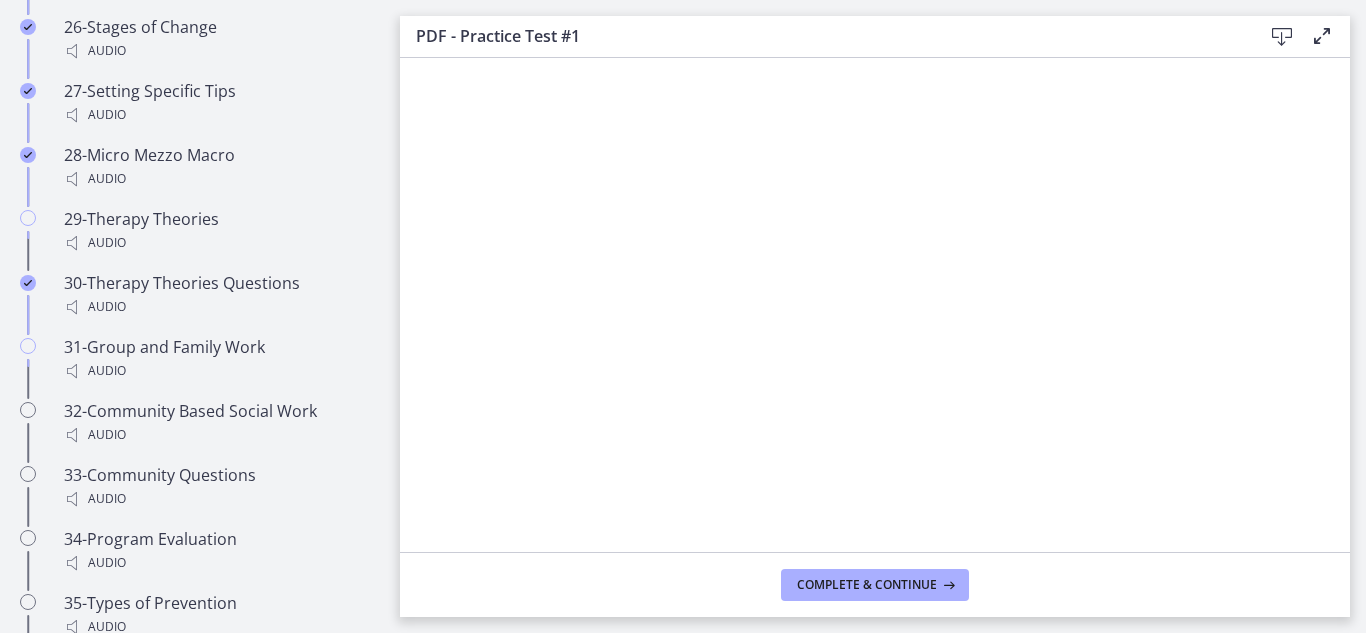 scroll, scrollTop: 2981, scrollLeft: 0, axis: vertical 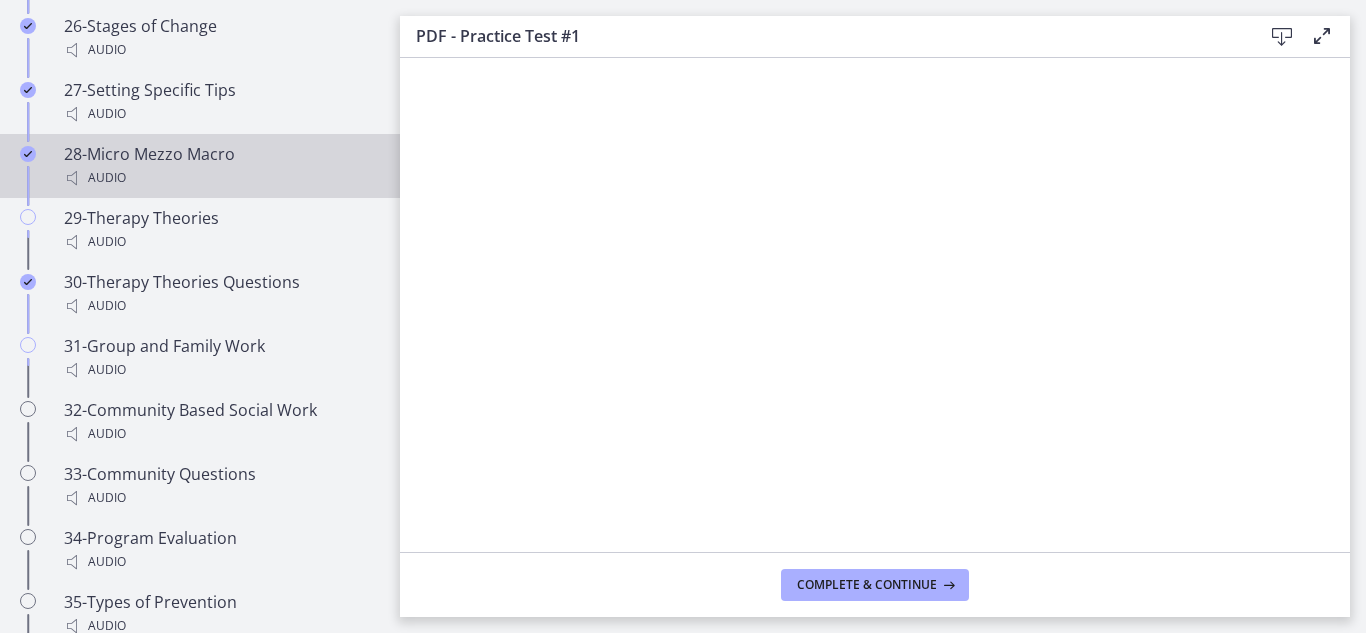 click on "Audio" at bounding box center [220, 178] 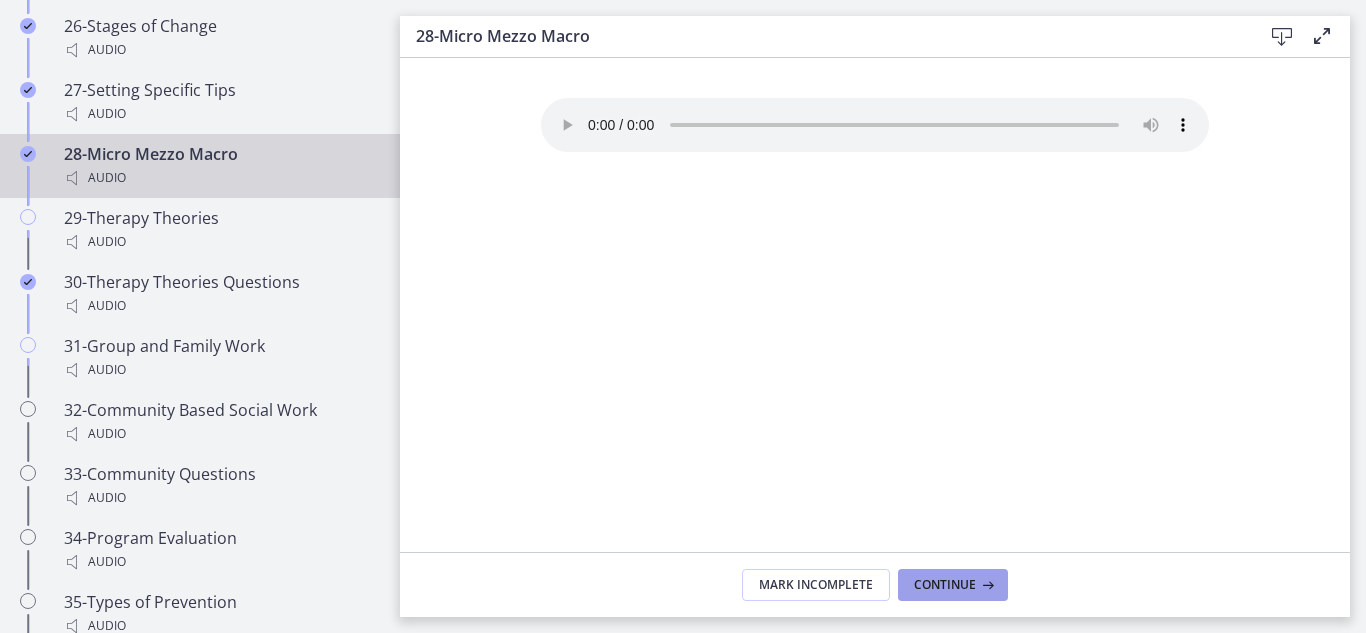click on "Continue" at bounding box center (945, 585) 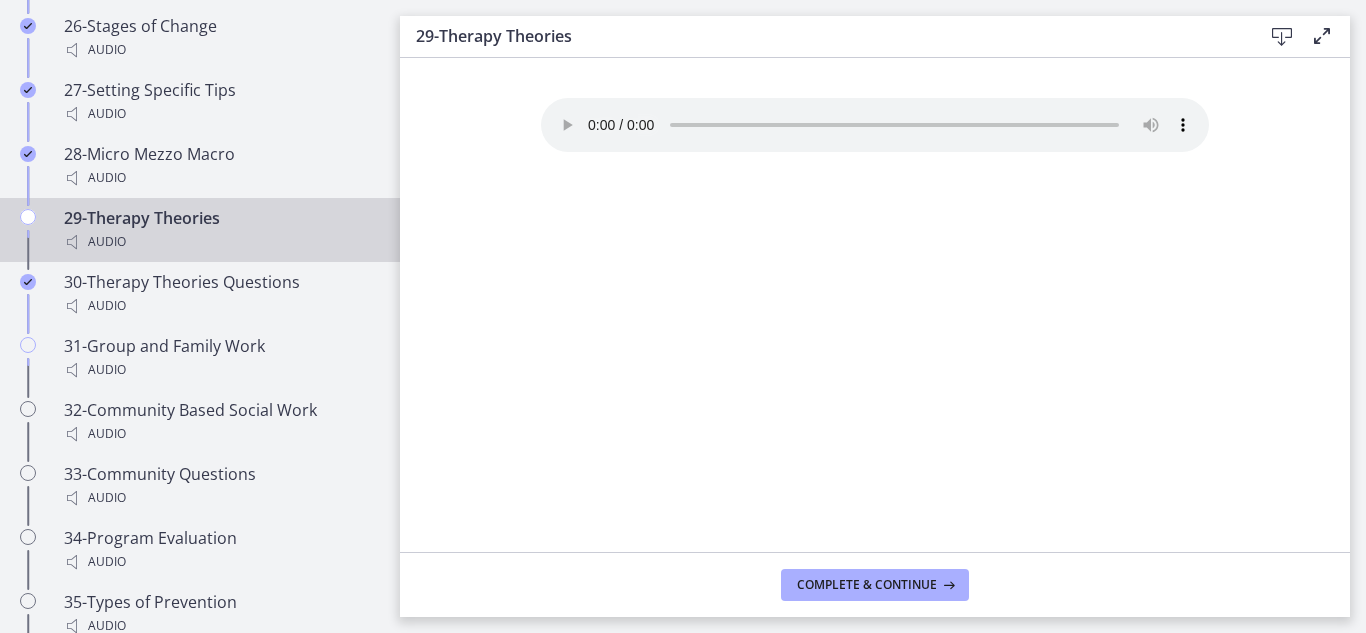type 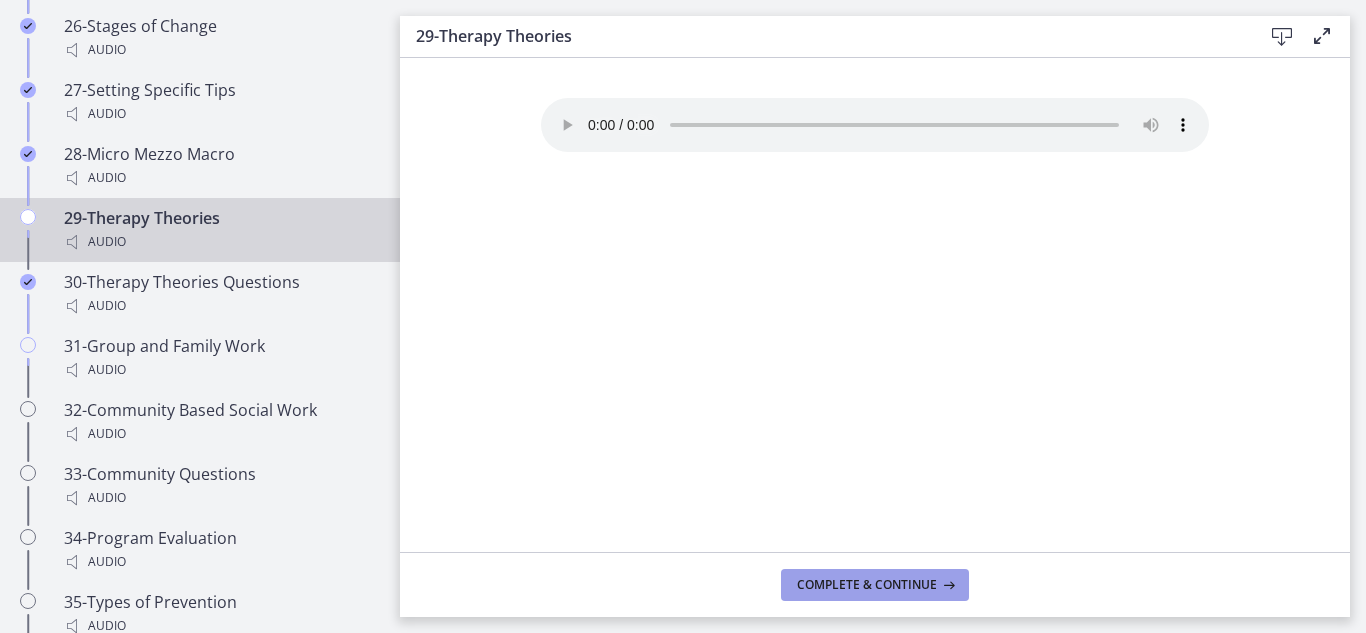 click on "Complete & continue" at bounding box center [867, 585] 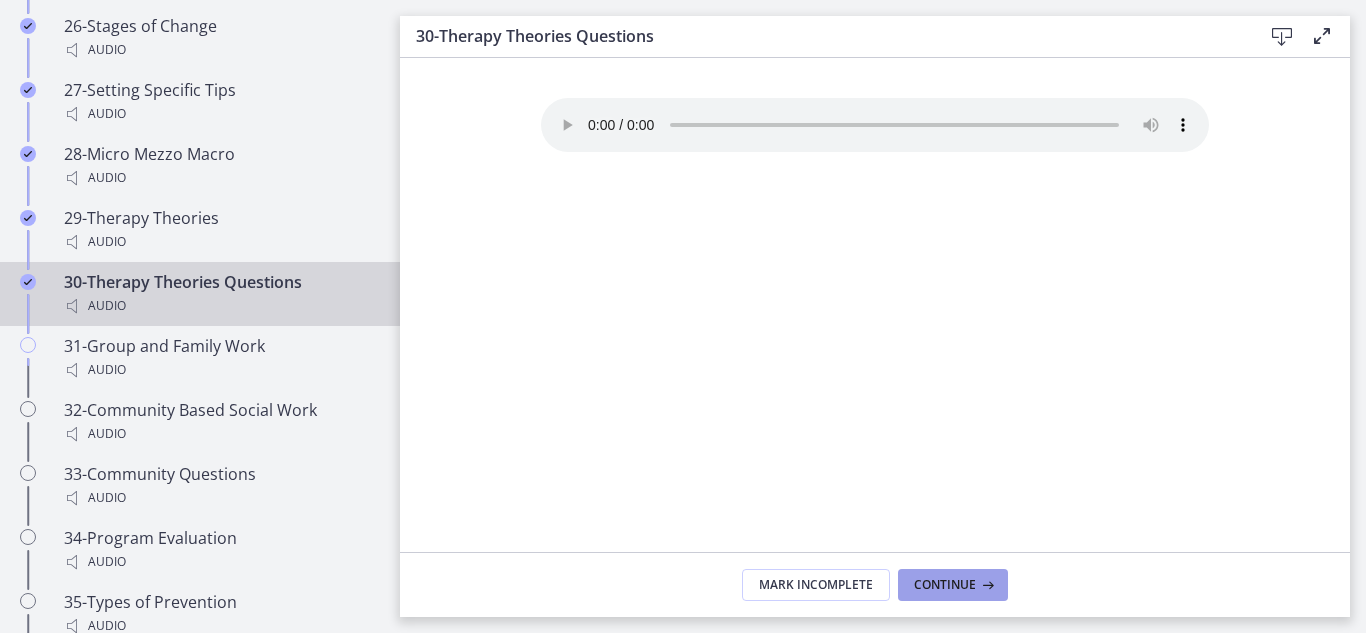 click on "Continue" at bounding box center [945, 585] 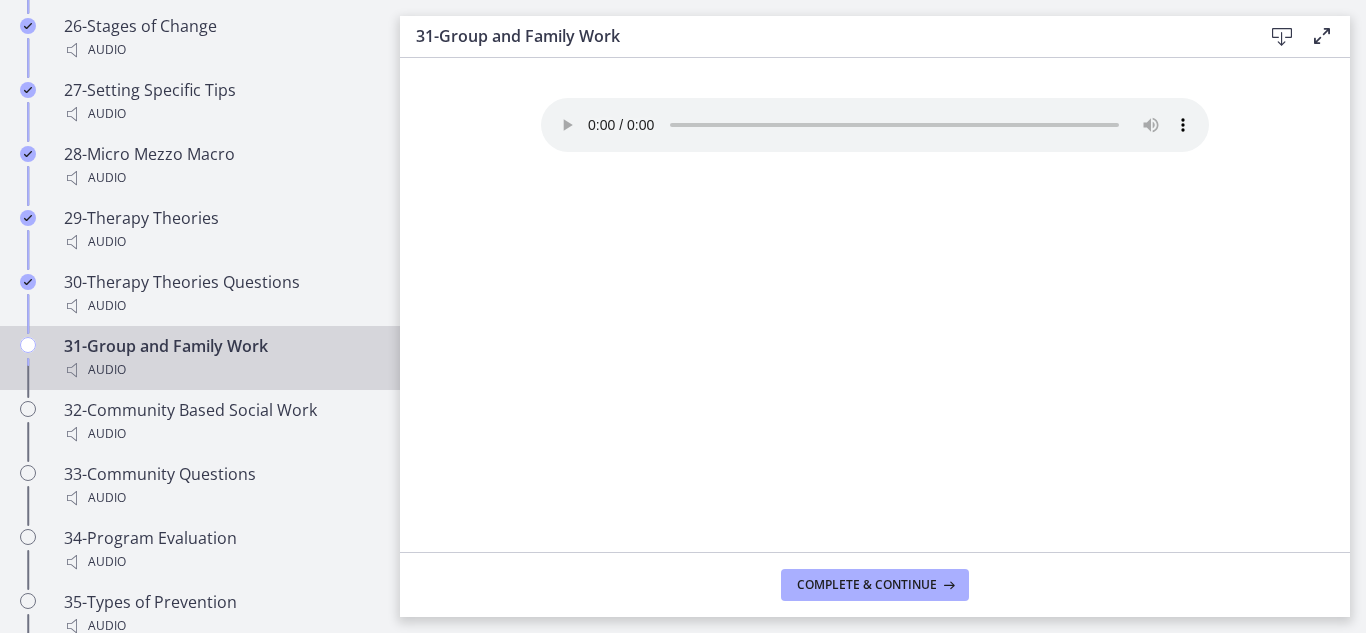 type 